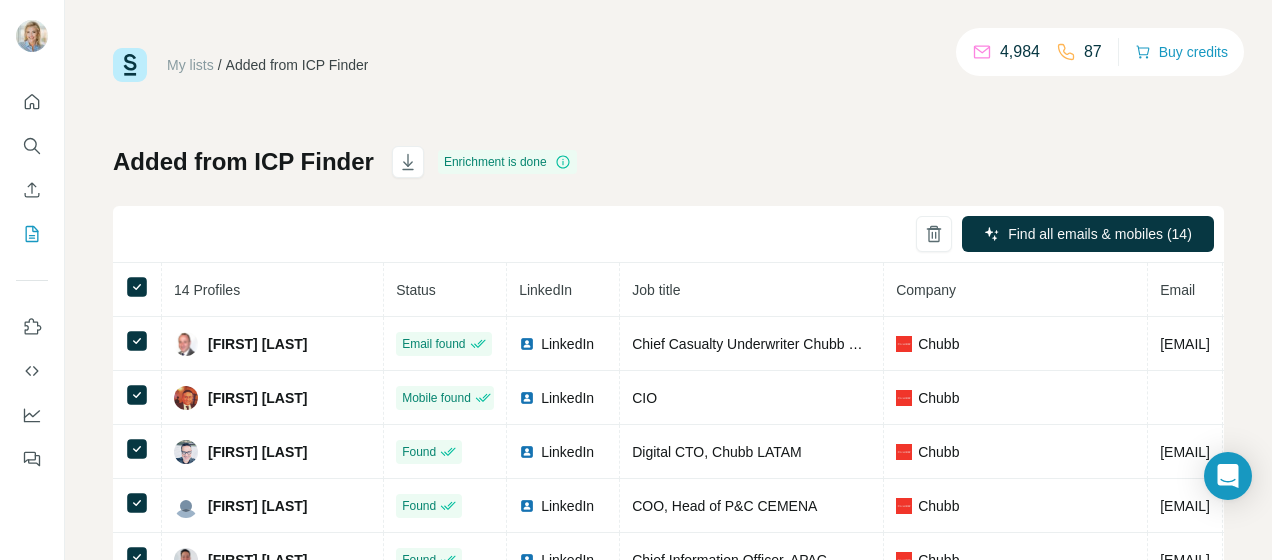 scroll, scrollTop: 0, scrollLeft: 0, axis: both 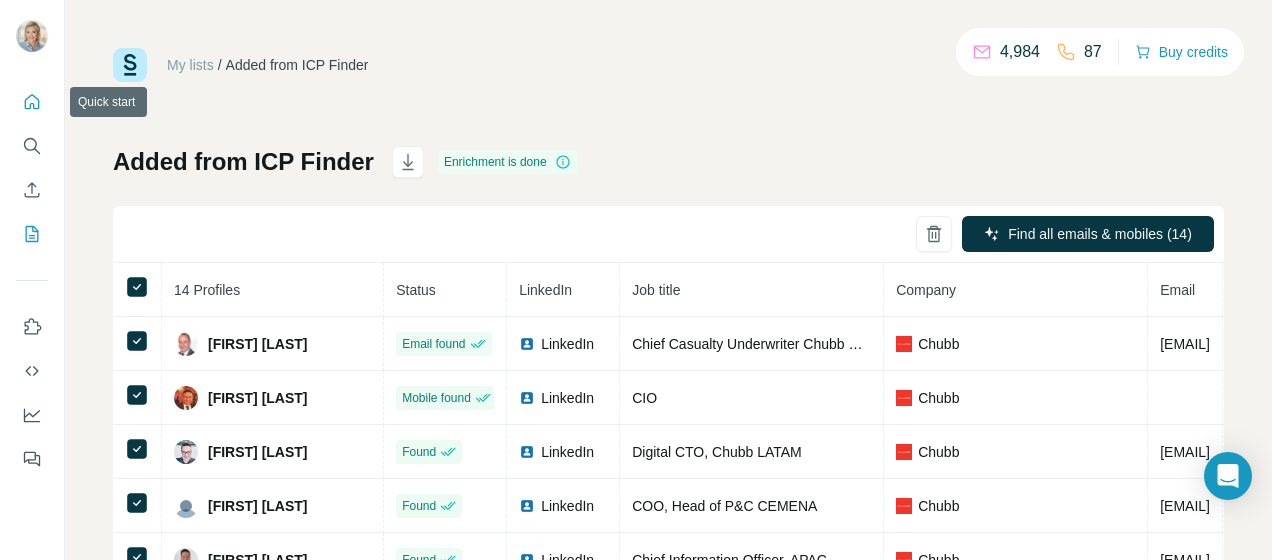 click 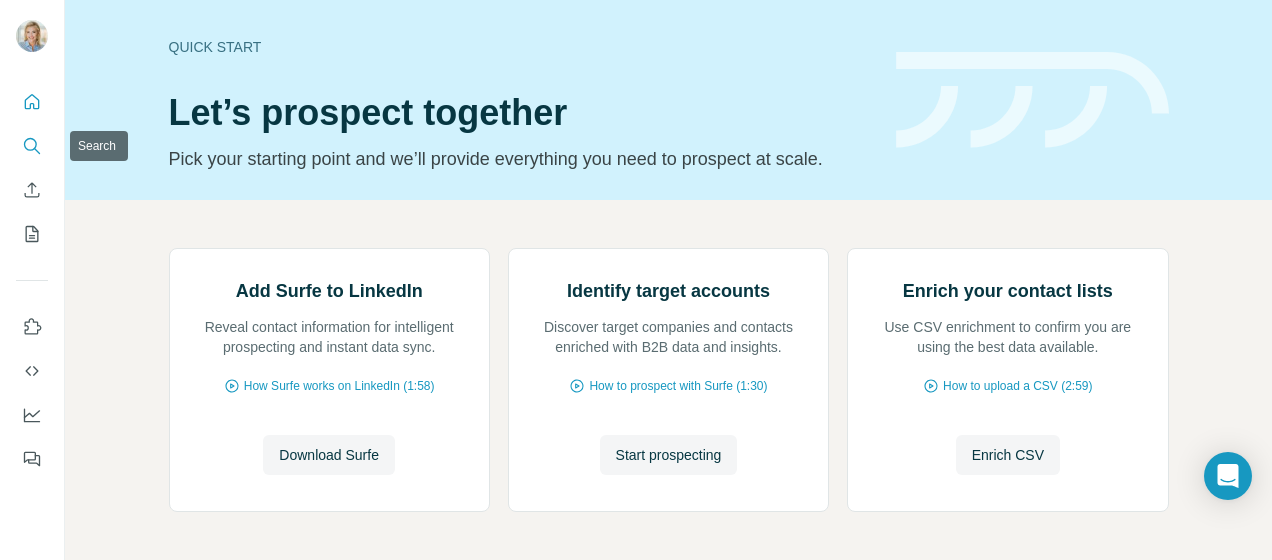 click 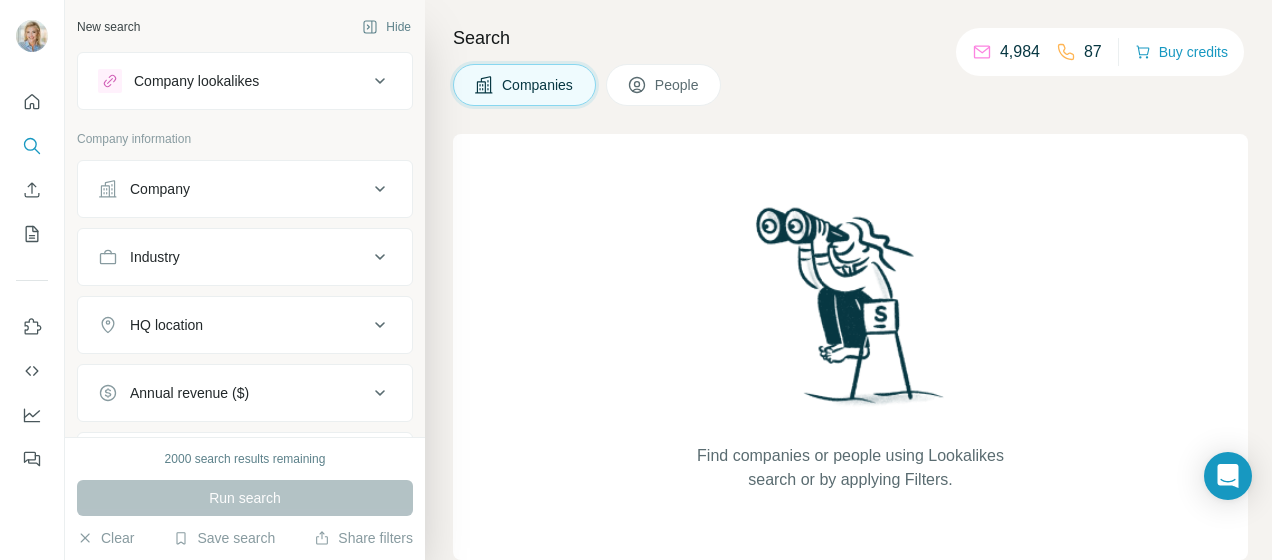 click on "Company" at bounding box center [233, 189] 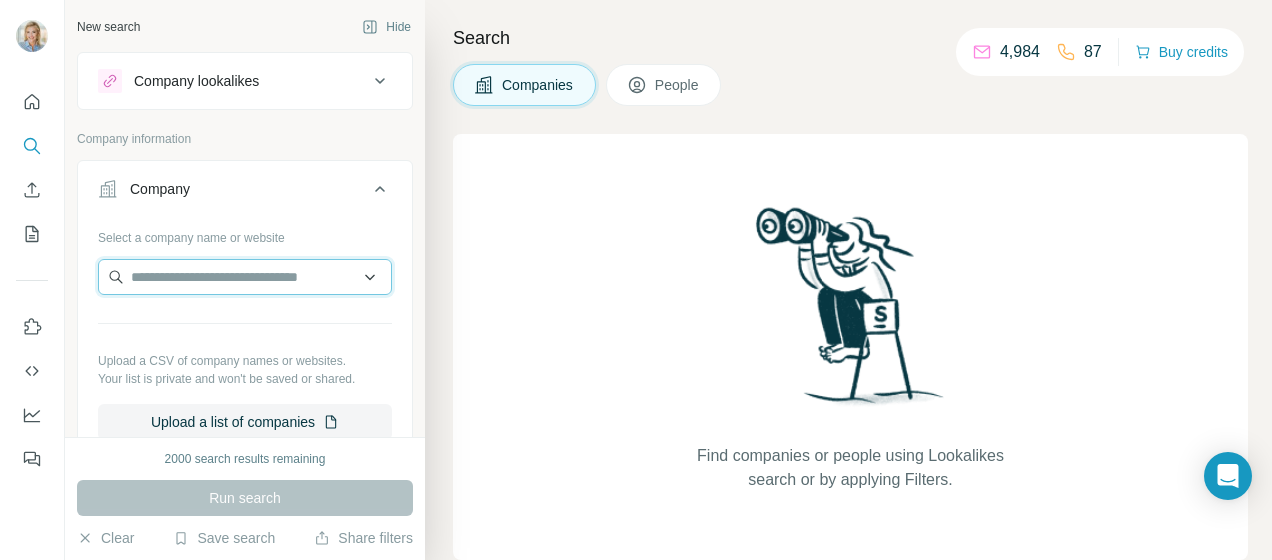 click at bounding box center [245, 277] 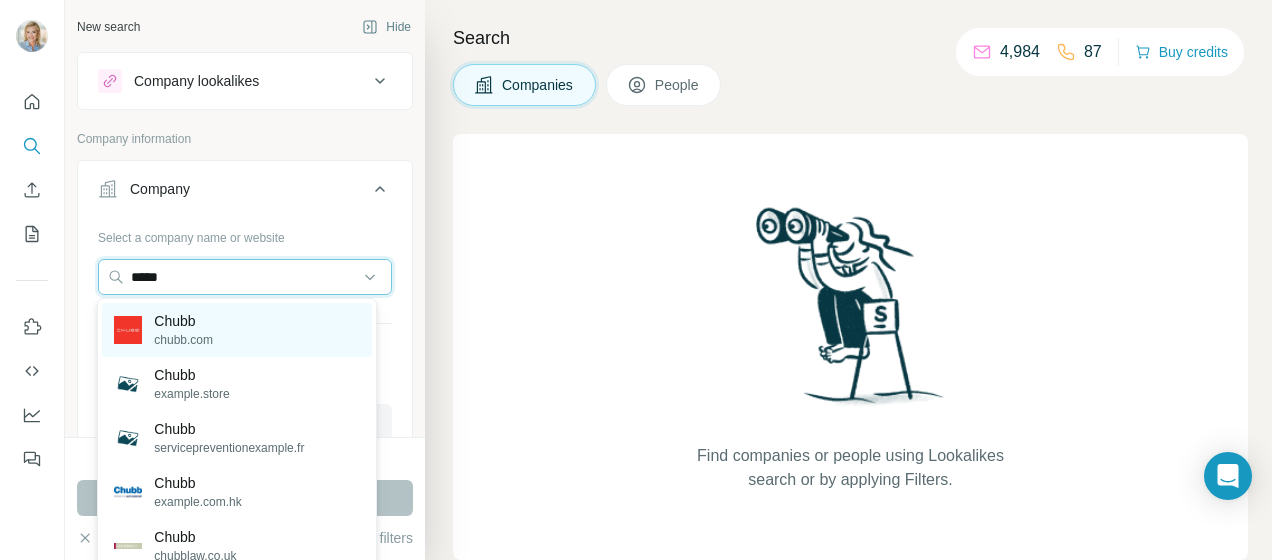 type on "*****" 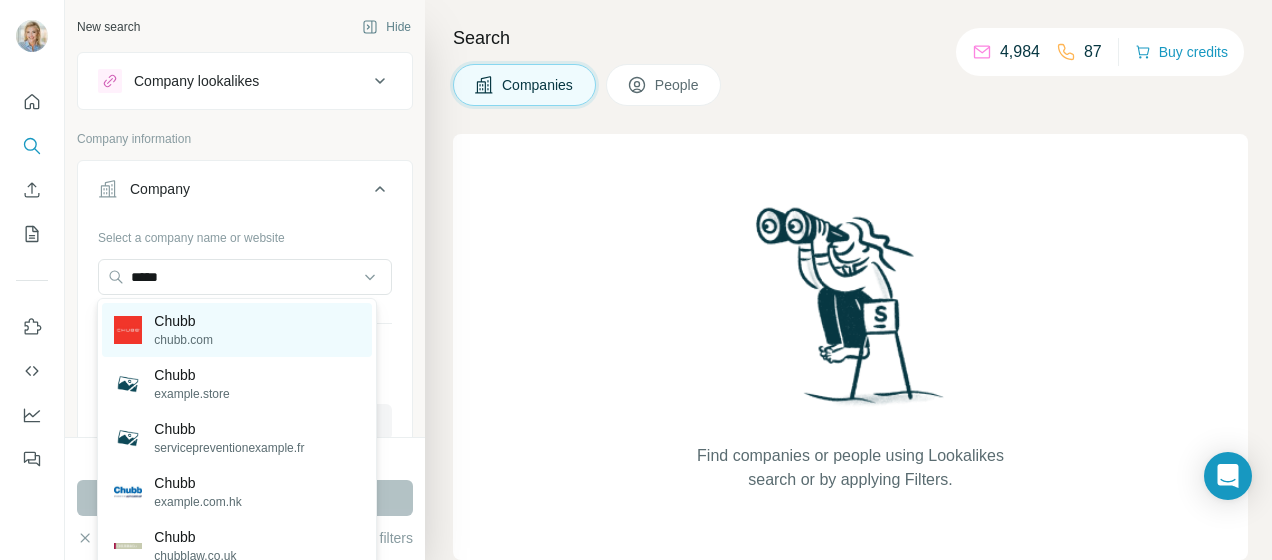 click on "Chubb chubb.com" at bounding box center [236, 330] 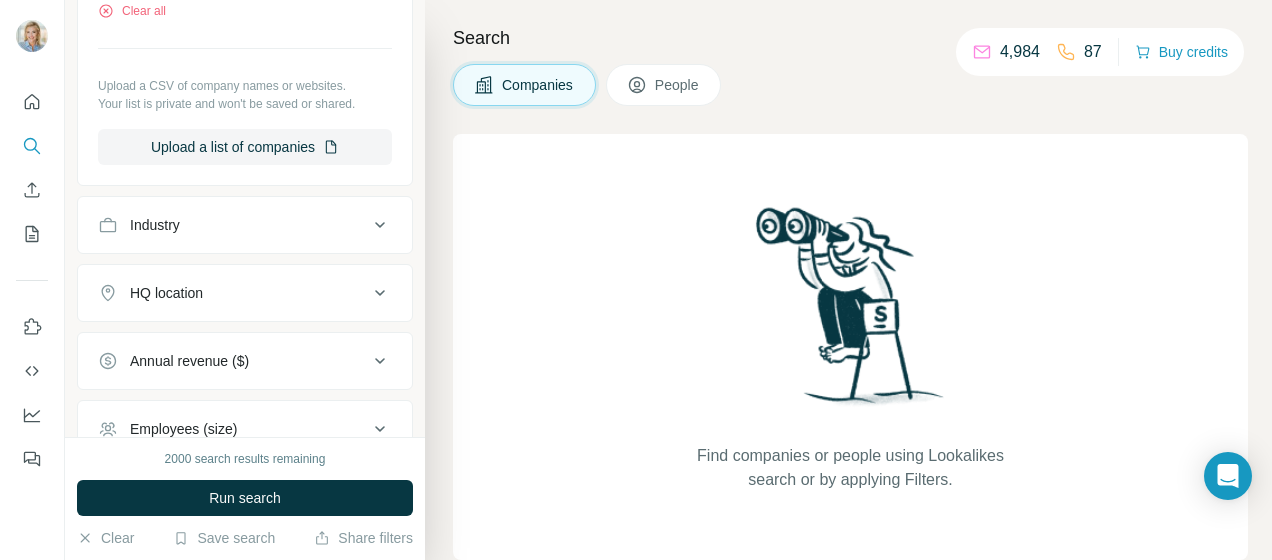 scroll, scrollTop: 552, scrollLeft: 0, axis: vertical 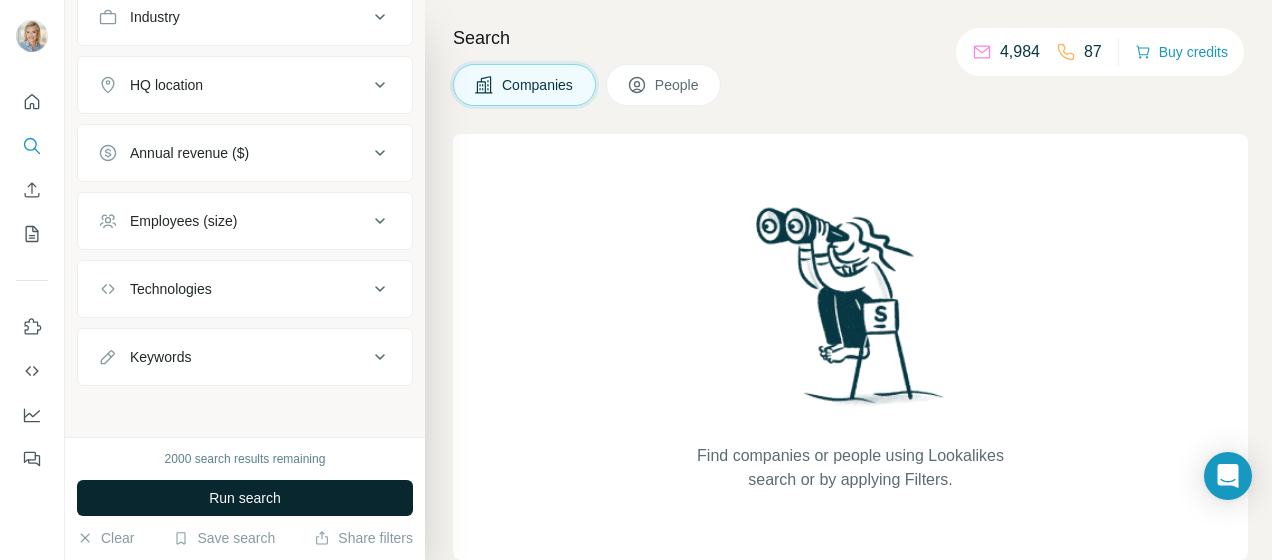 click on "Run search" at bounding box center [245, 498] 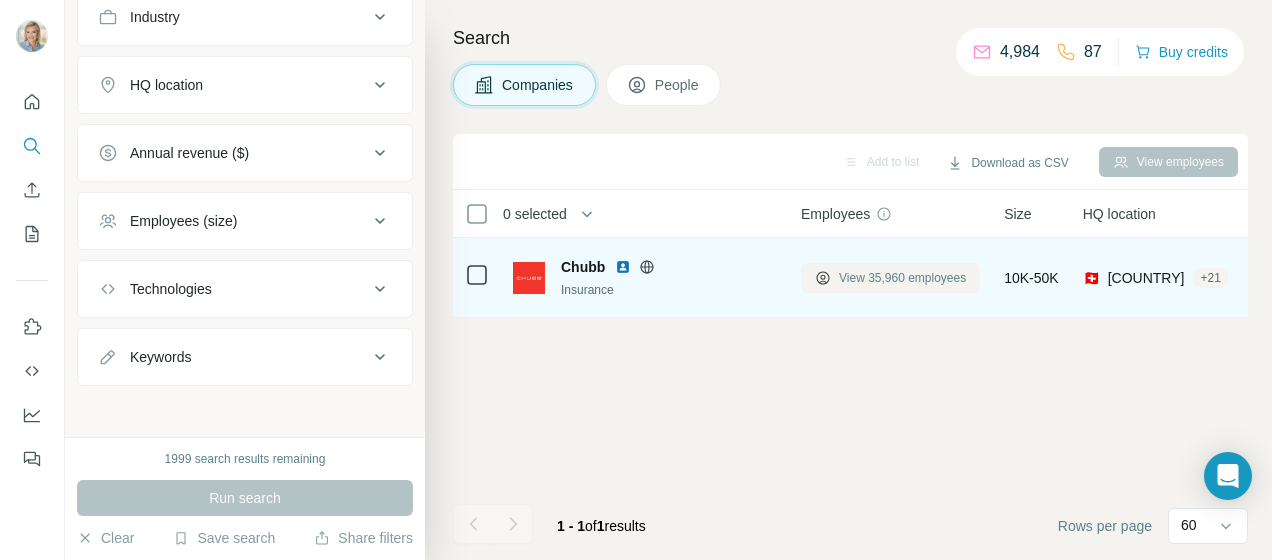 click on "View 35,960 employees" at bounding box center [890, 278] 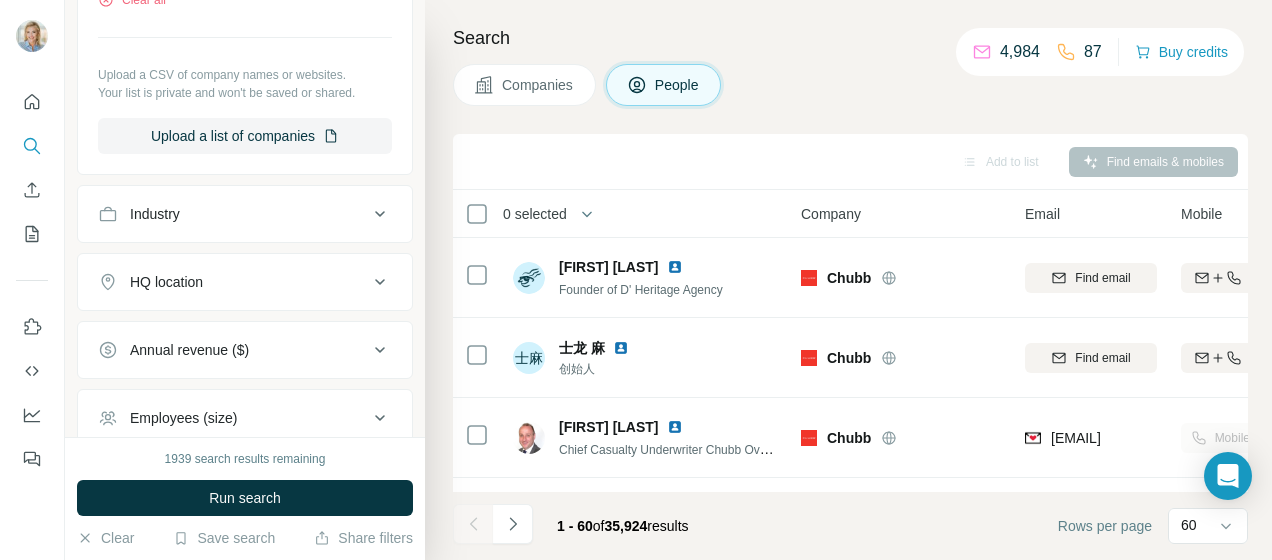 scroll, scrollTop: 661, scrollLeft: 0, axis: vertical 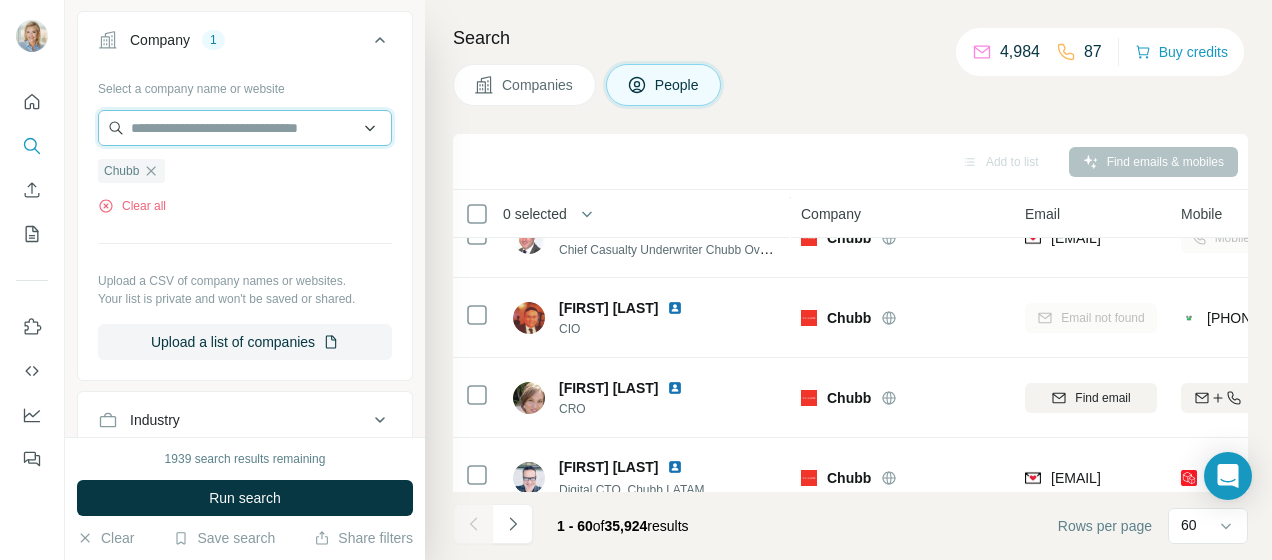 click at bounding box center [245, 128] 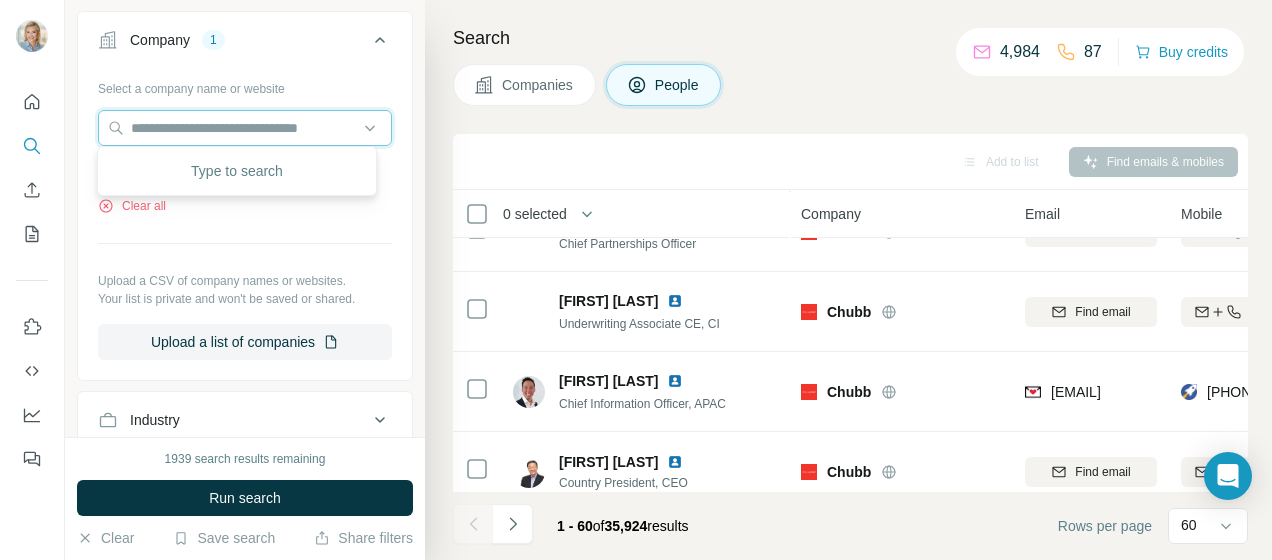 scroll, scrollTop: 900, scrollLeft: 0, axis: vertical 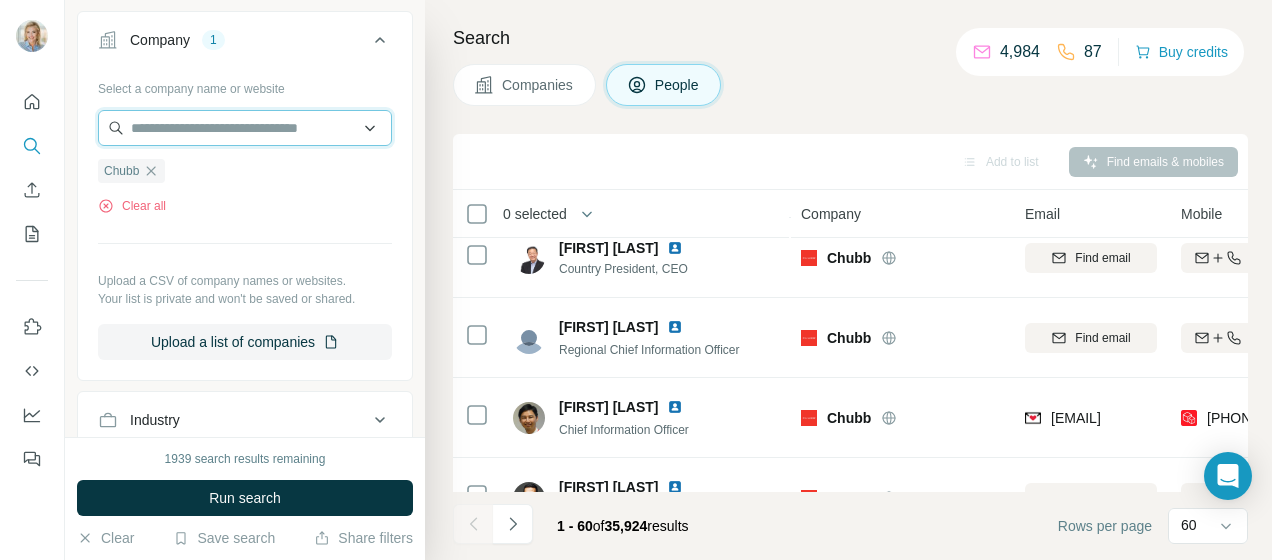 click at bounding box center (245, 128) 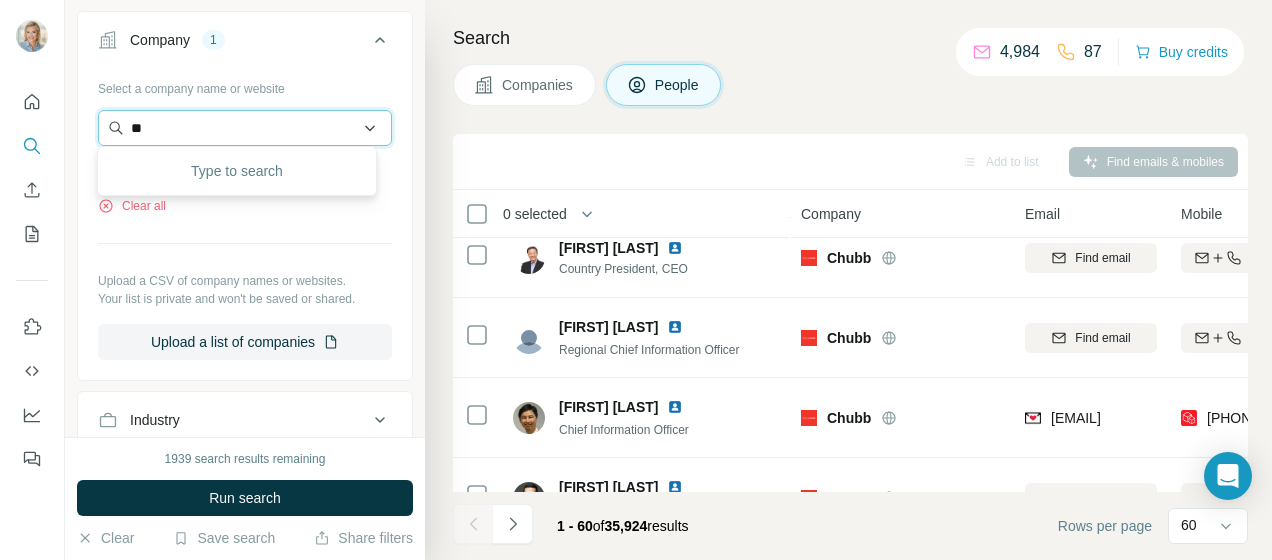 type on "***" 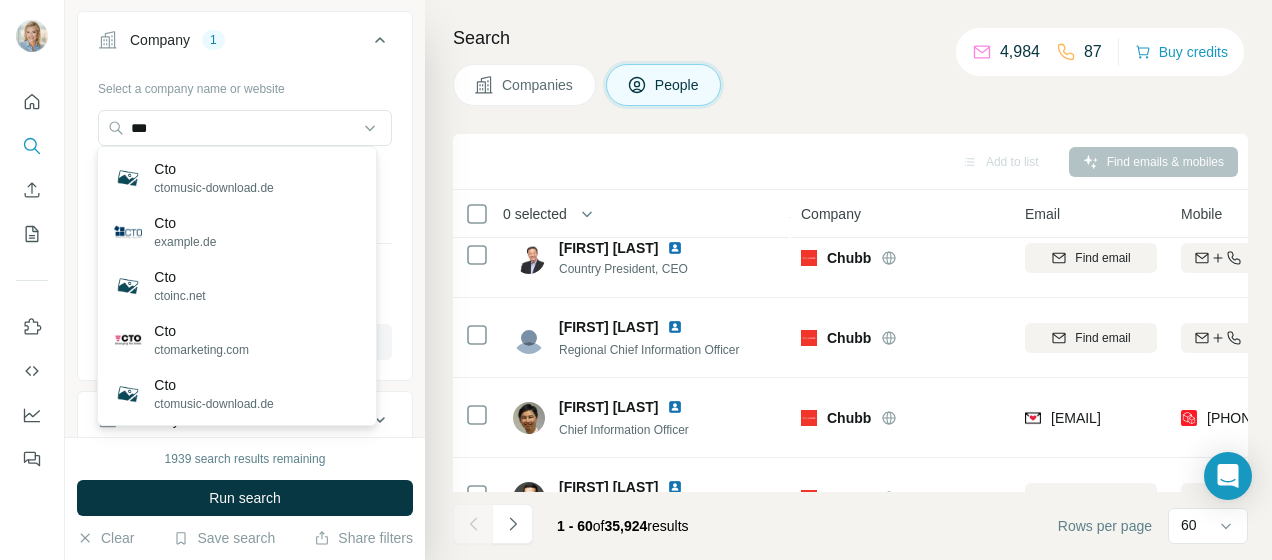 type 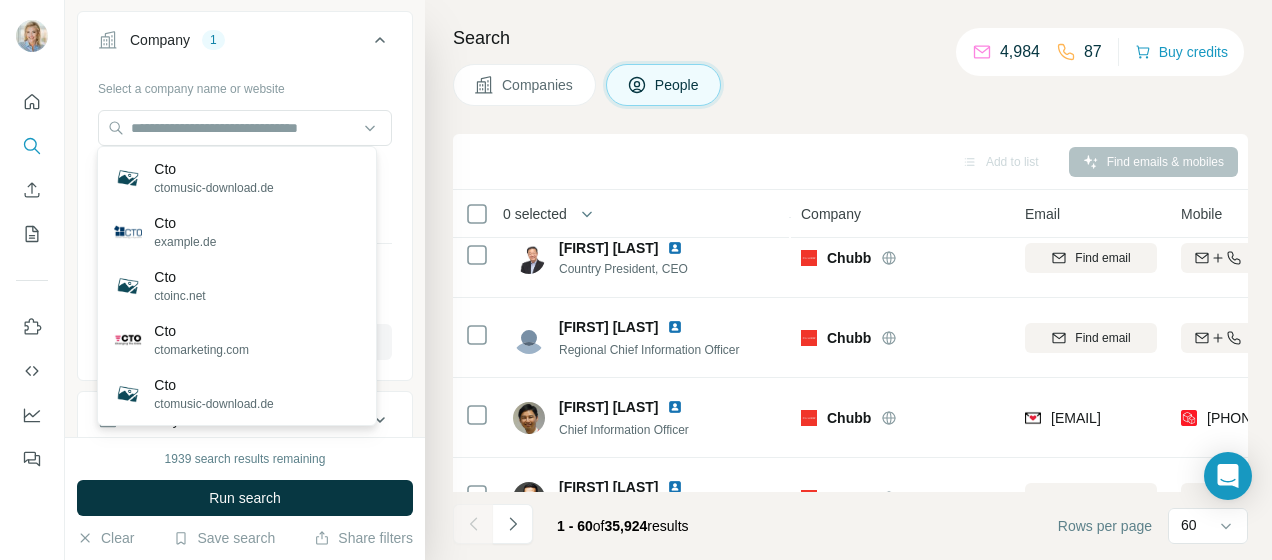 click on "Select a company name or website Chubb   Clear all Upload a CSV of company names or websites. Your list is private and won't be saved or shared. Upload a list of companies" at bounding box center [245, 224] 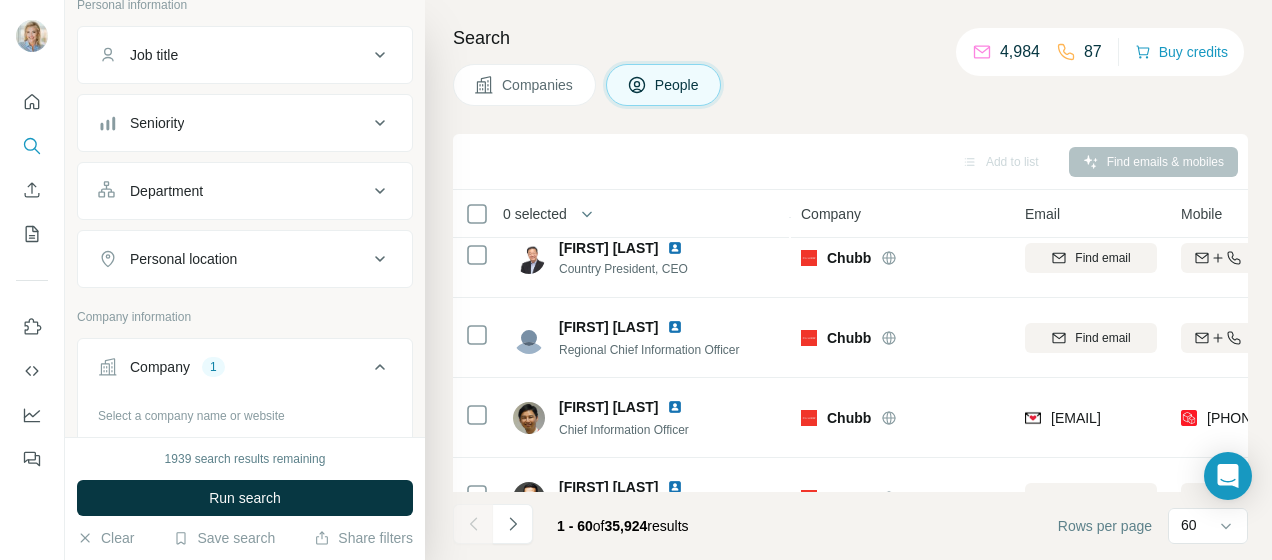 scroll, scrollTop: 61, scrollLeft: 0, axis: vertical 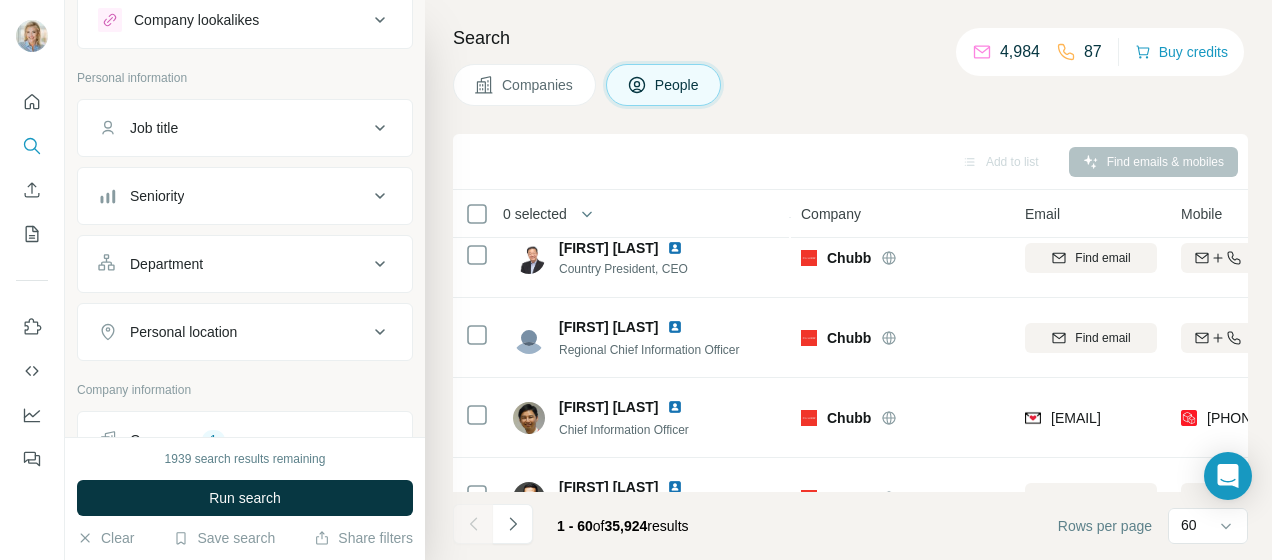 click on "Job title" at bounding box center [233, 128] 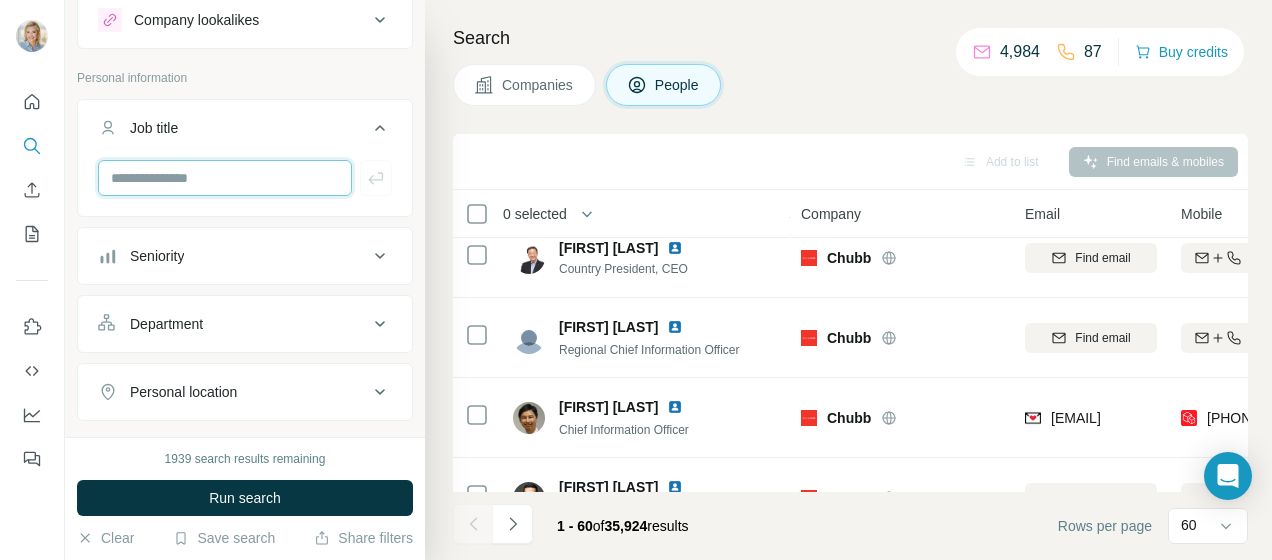 click at bounding box center (225, 178) 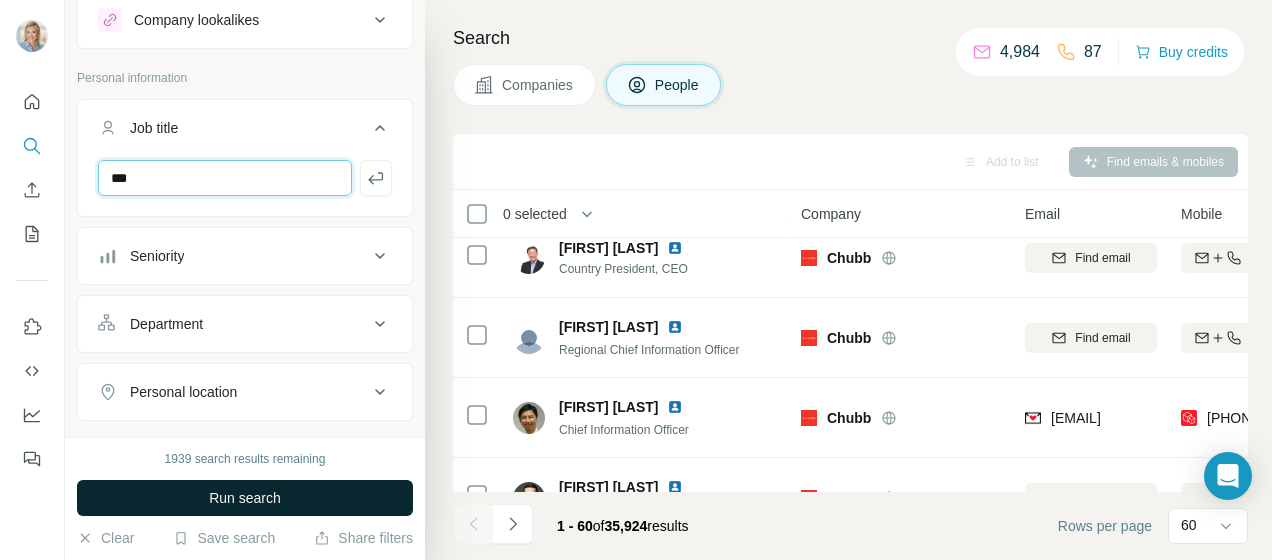 type on "***" 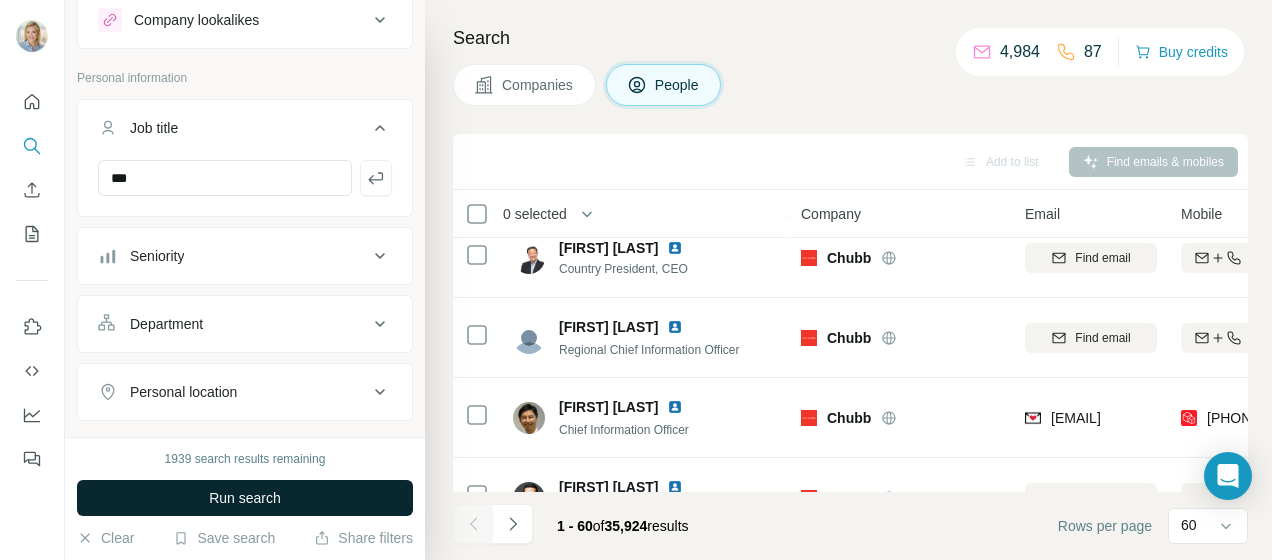 click on "Run search" at bounding box center [245, 498] 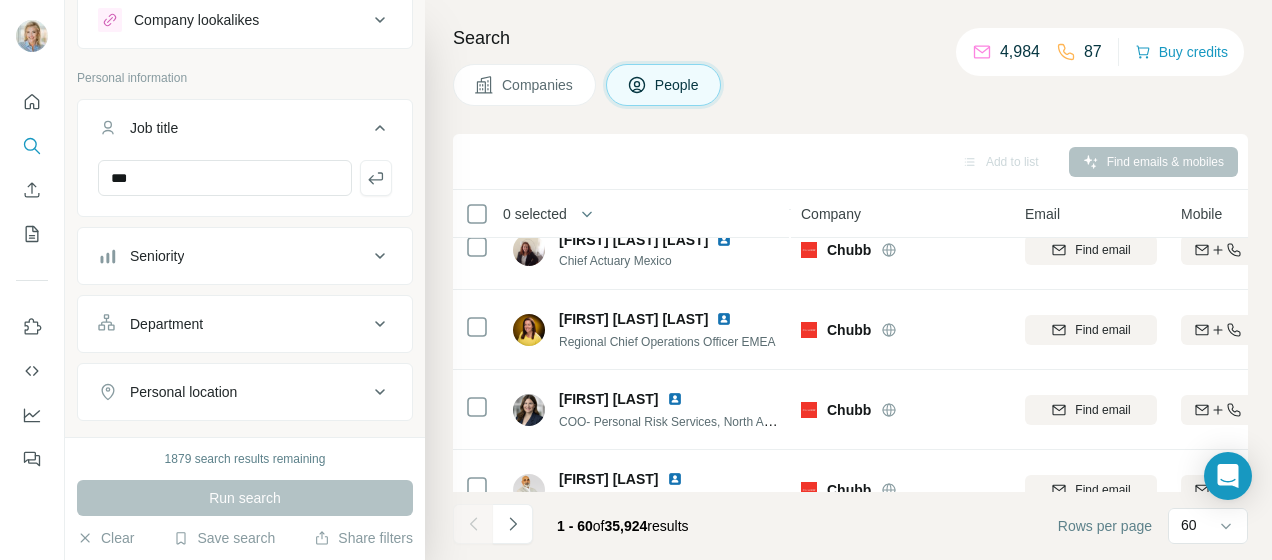 scroll, scrollTop: 1500, scrollLeft: 0, axis: vertical 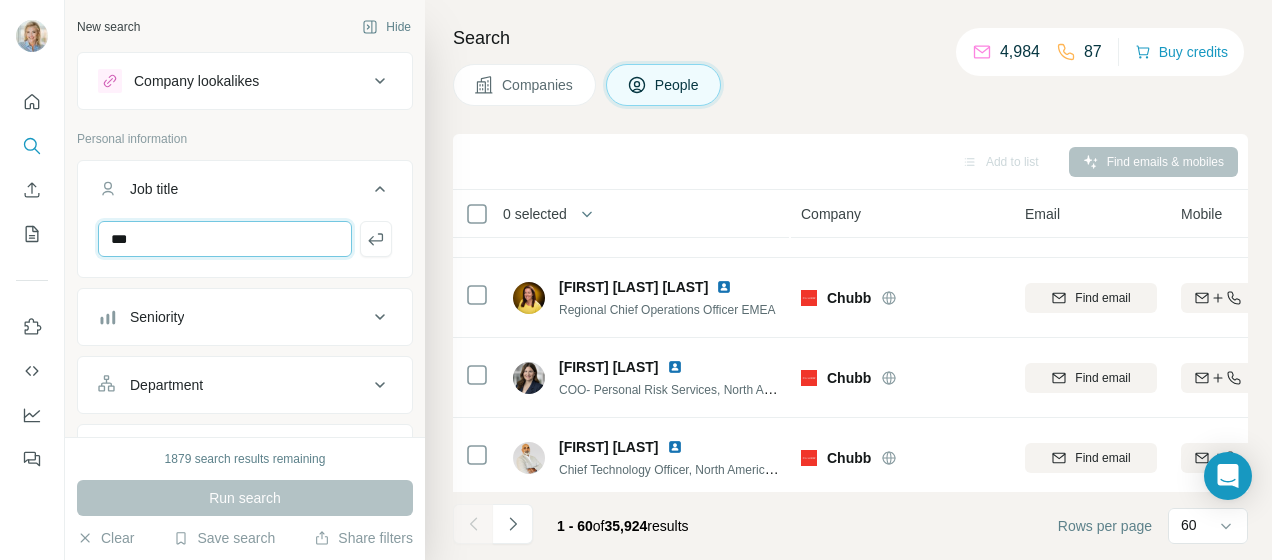 click on "***" at bounding box center (225, 239) 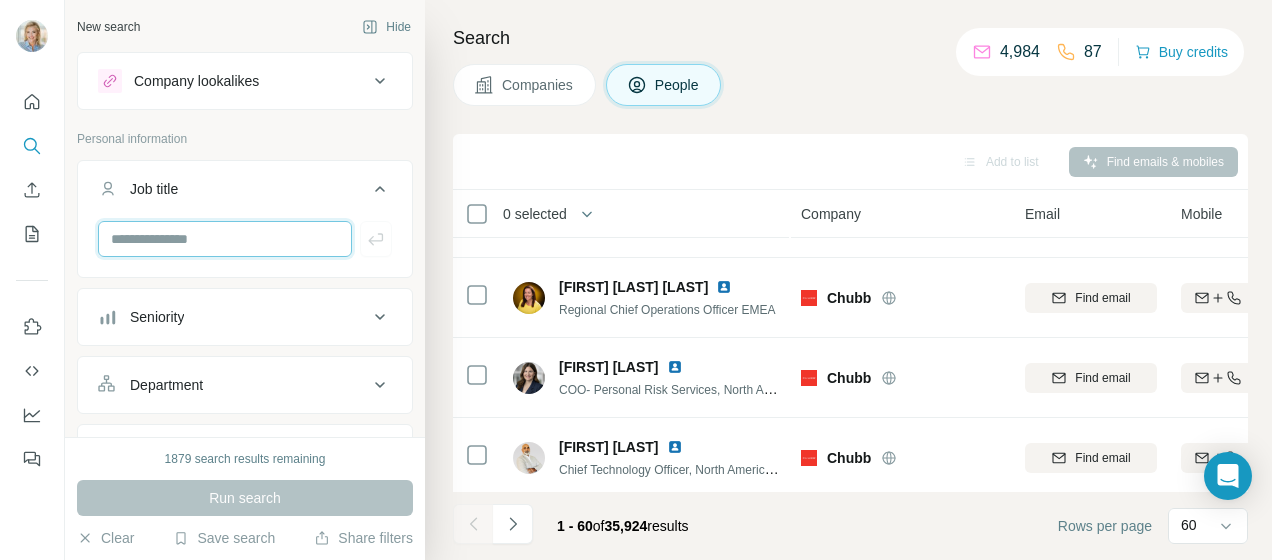 type 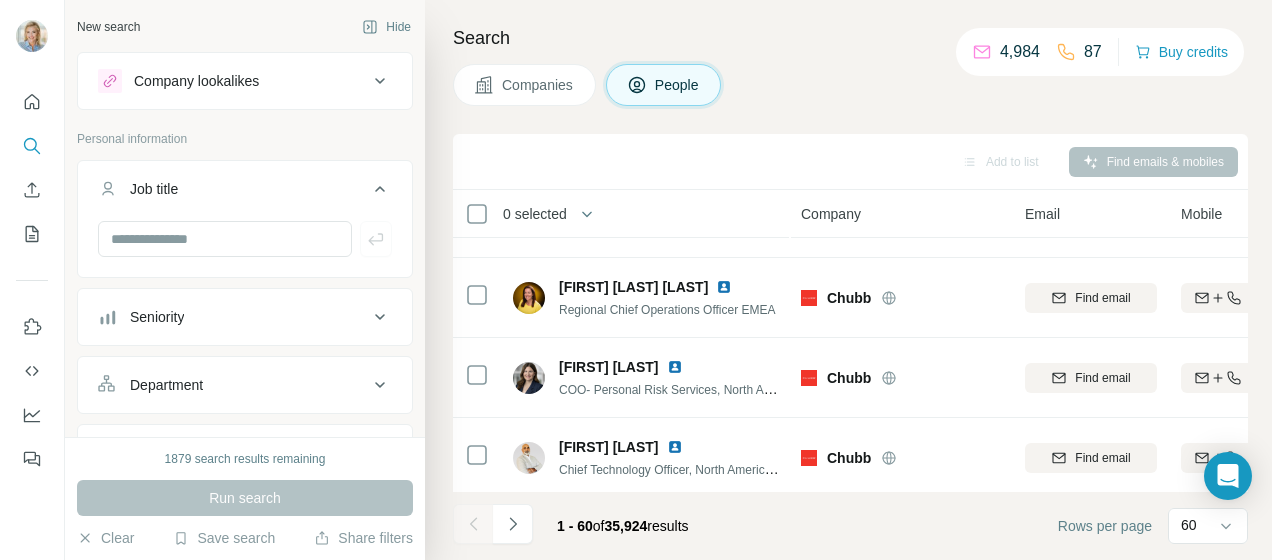 click 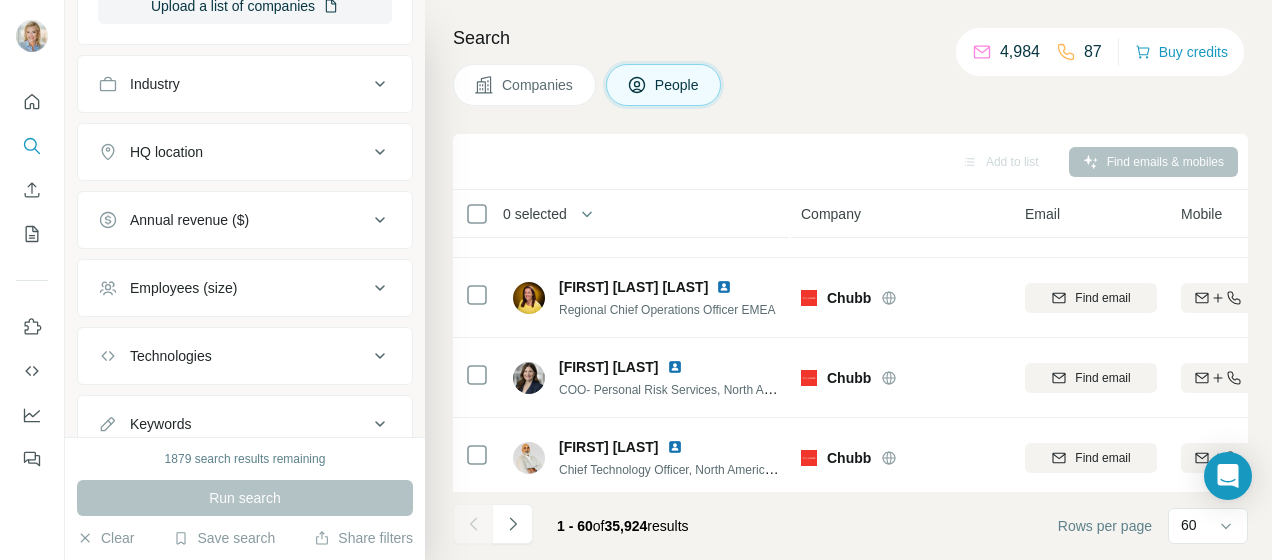 scroll, scrollTop: 661, scrollLeft: 0, axis: vertical 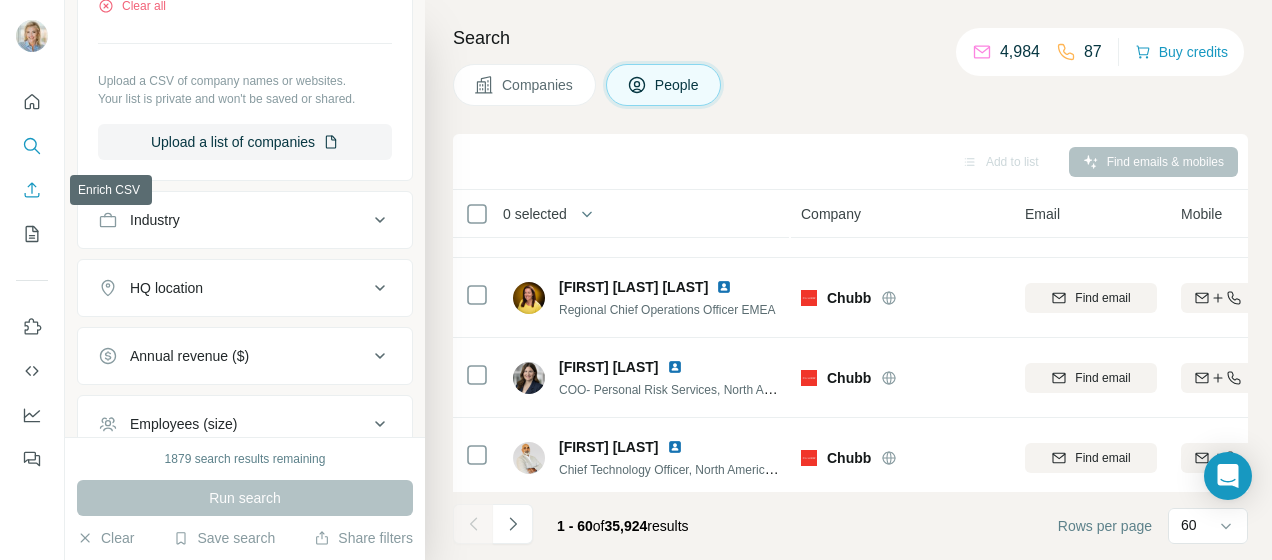click 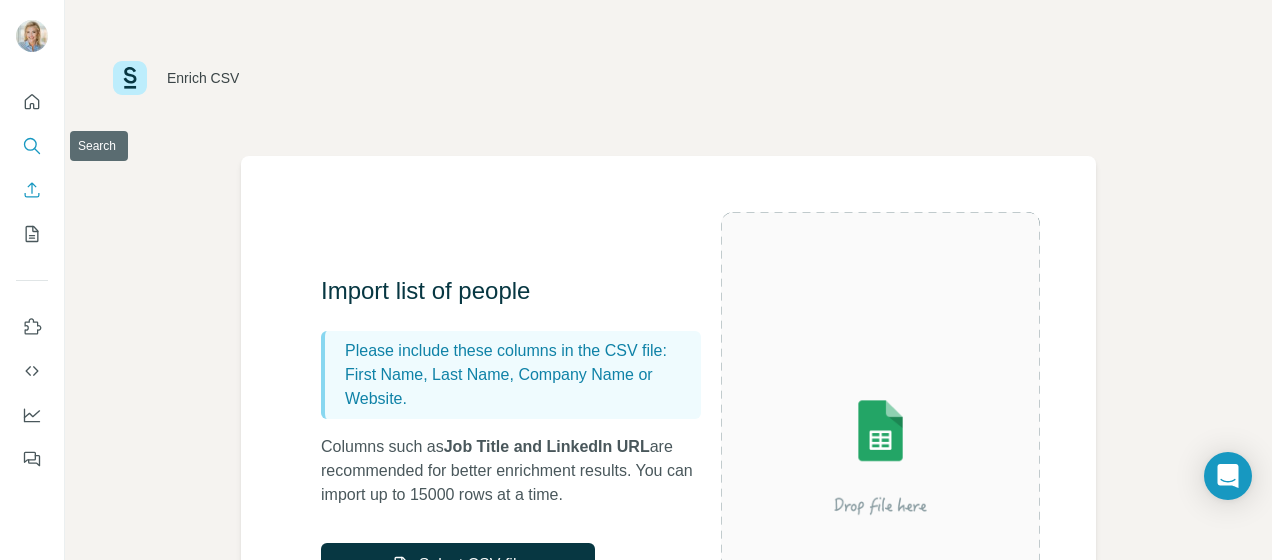 click 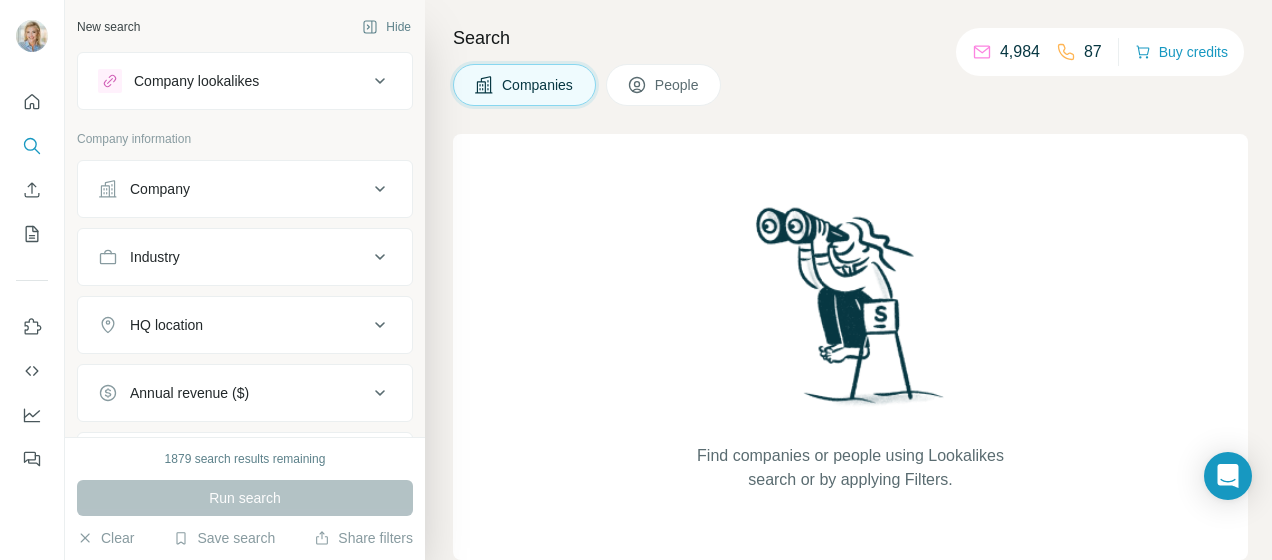 click on "Company" at bounding box center [160, 189] 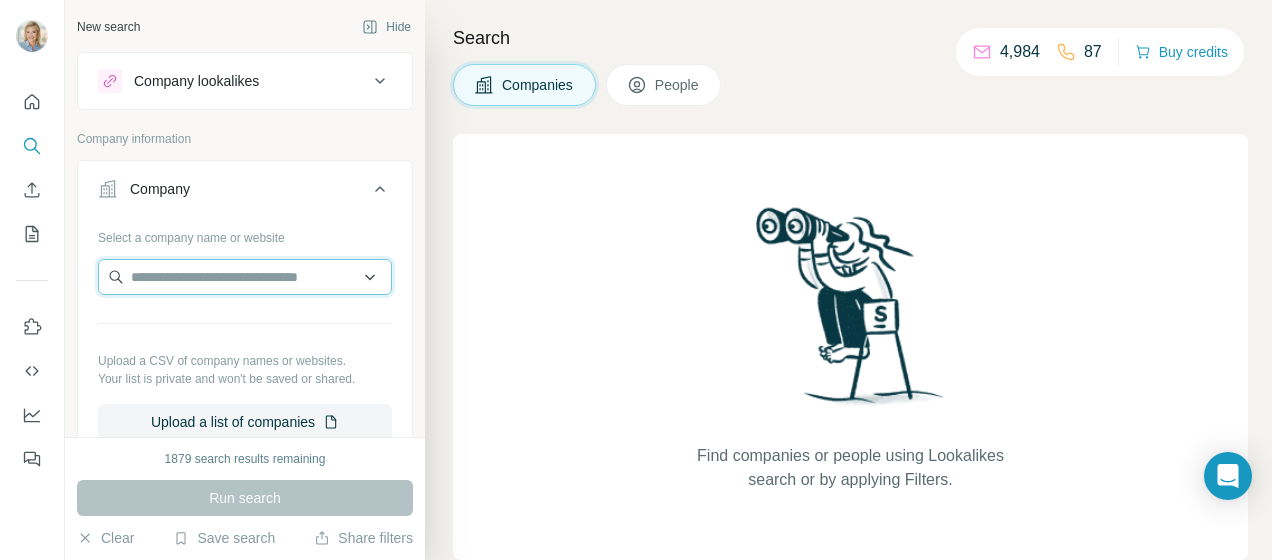 click at bounding box center [245, 277] 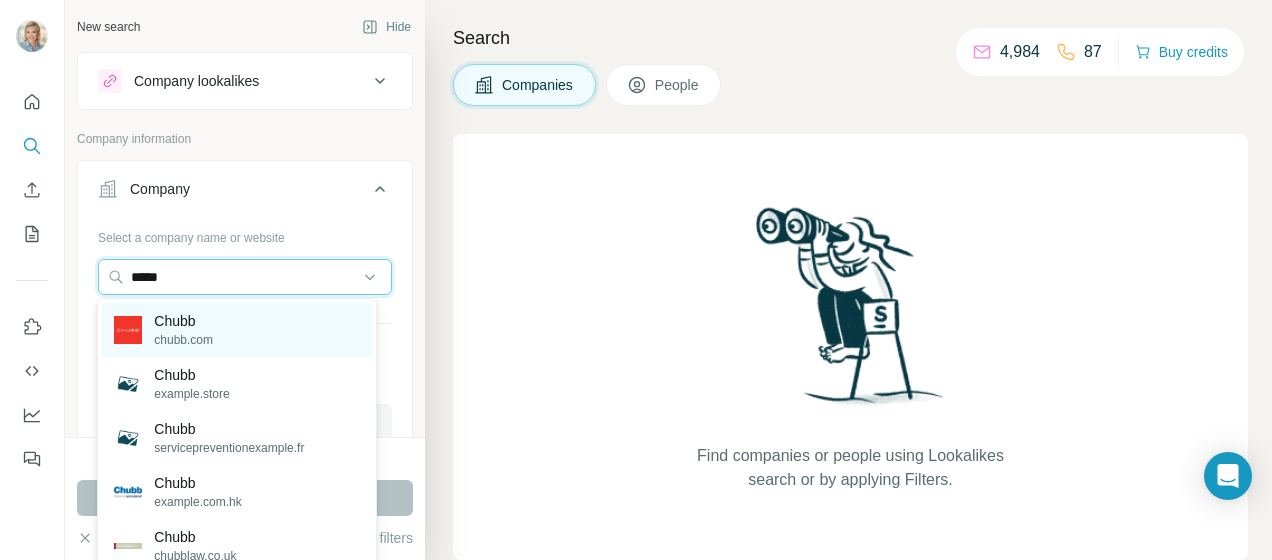 type on "*****" 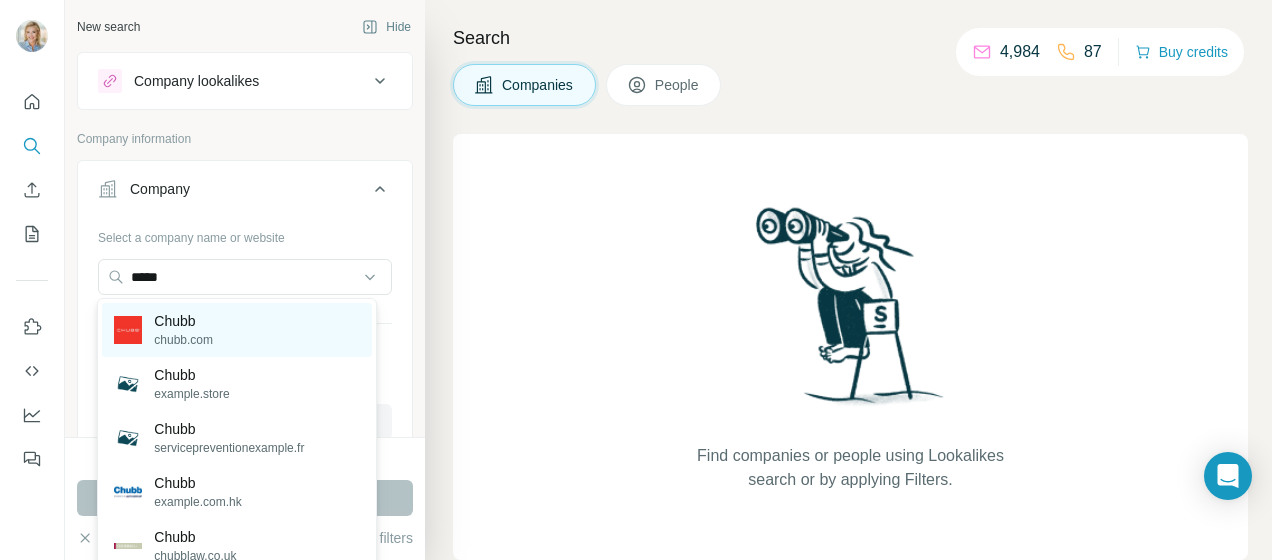 click on "Chubb" at bounding box center (183, 321) 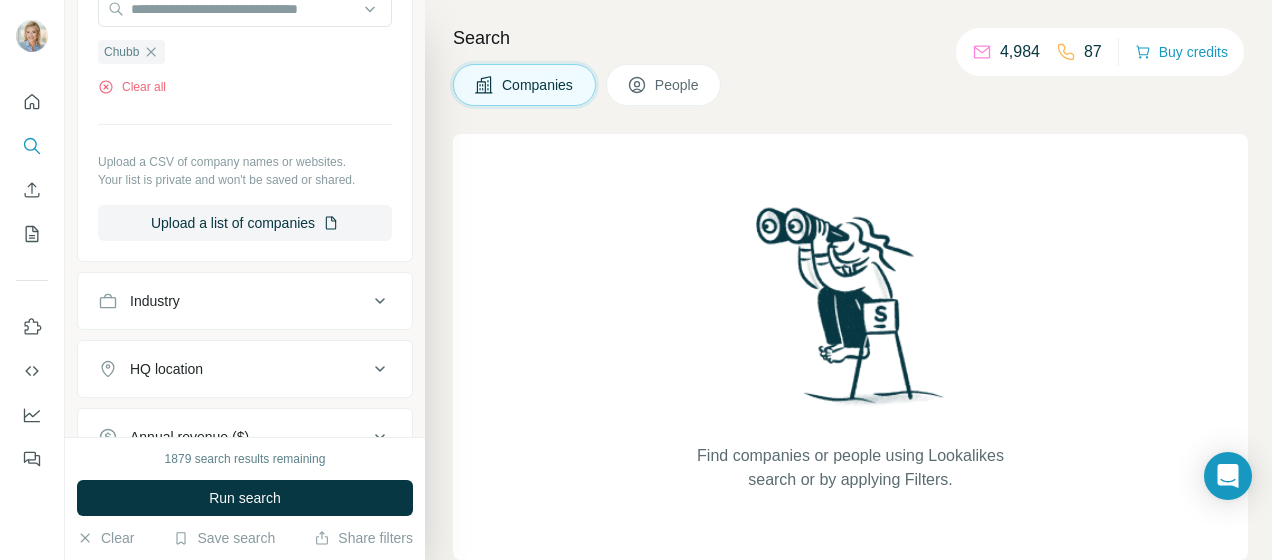 scroll, scrollTop: 300, scrollLeft: 0, axis: vertical 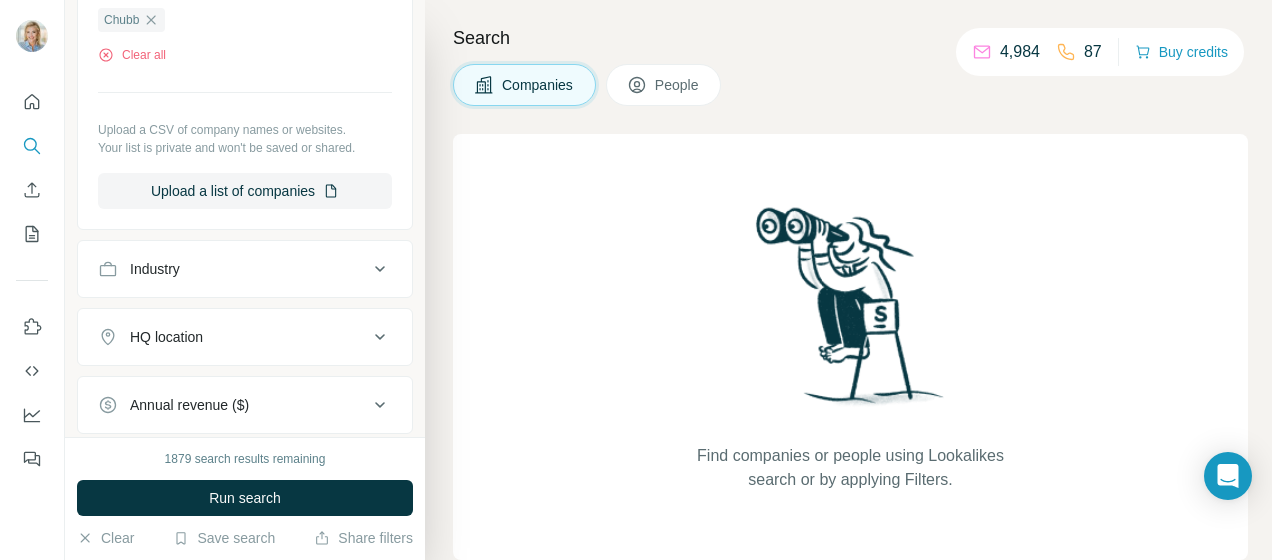 click on "People" at bounding box center (664, 85) 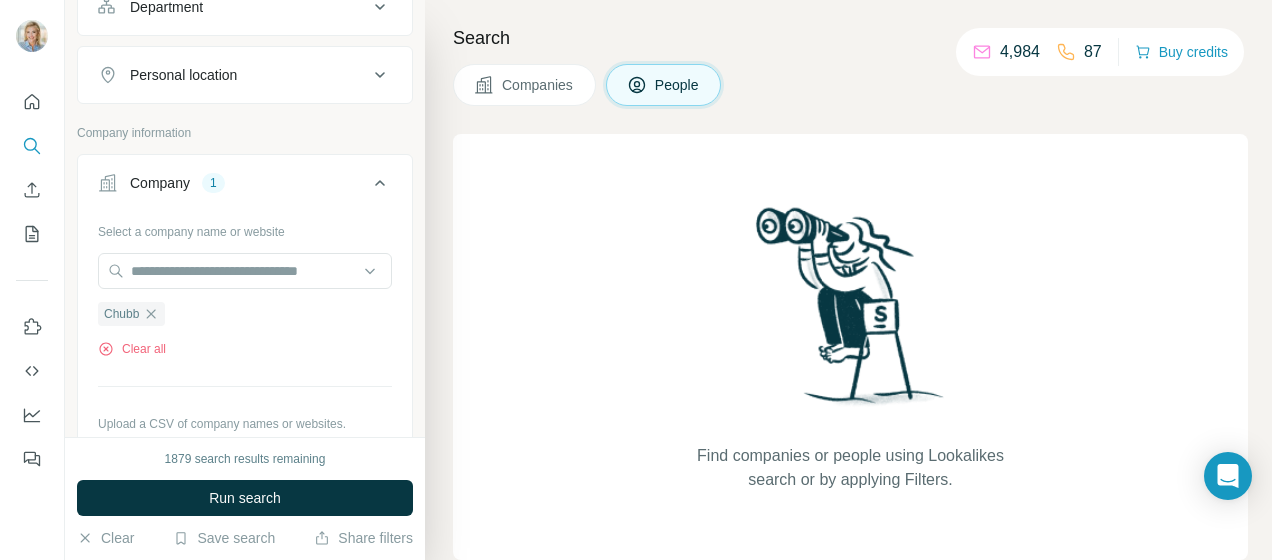 scroll, scrollTop: 309, scrollLeft: 0, axis: vertical 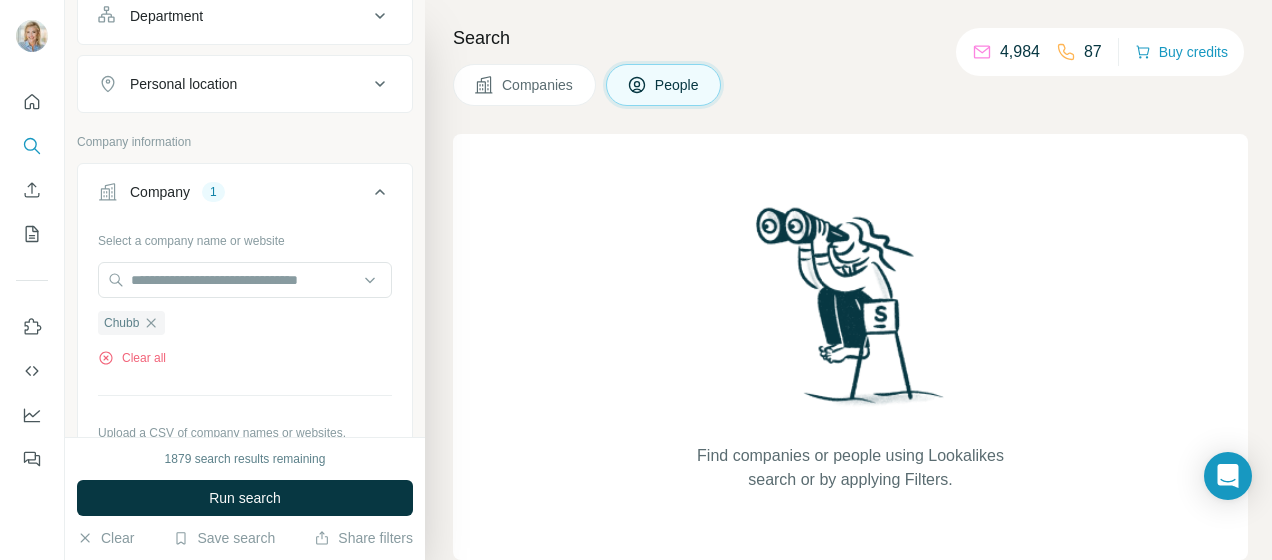 click on "Companies" at bounding box center (538, 85) 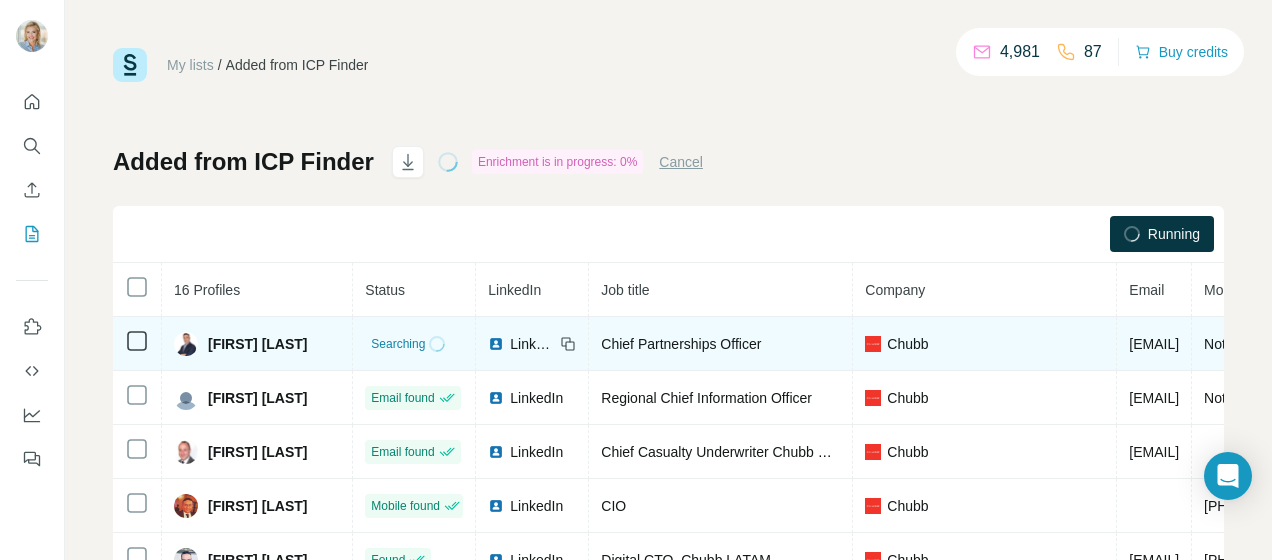scroll, scrollTop: 0, scrollLeft: 0, axis: both 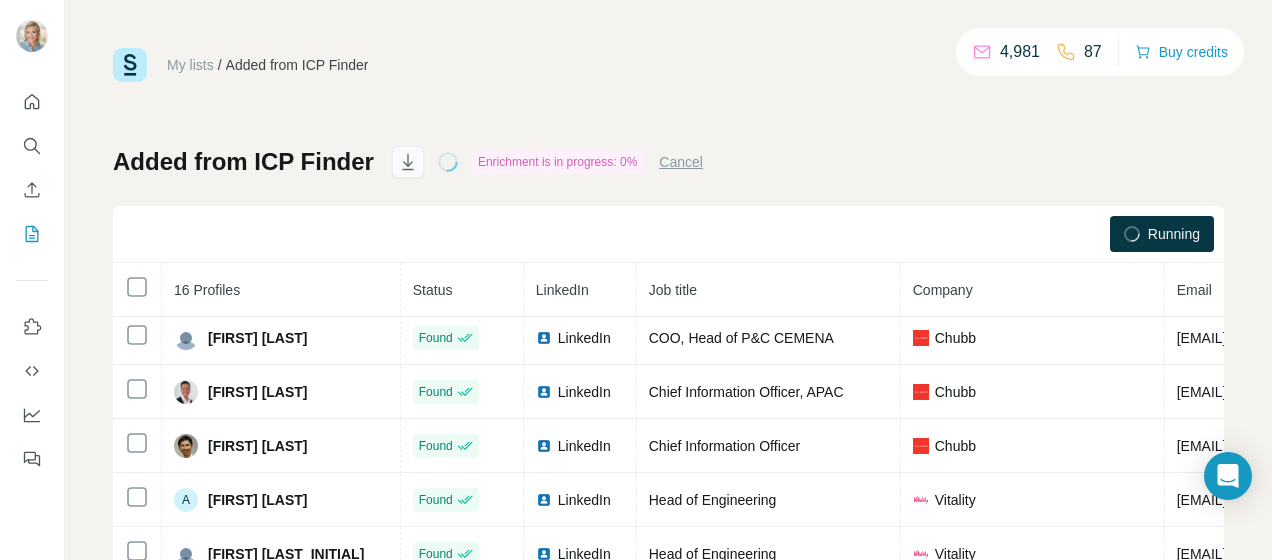 click 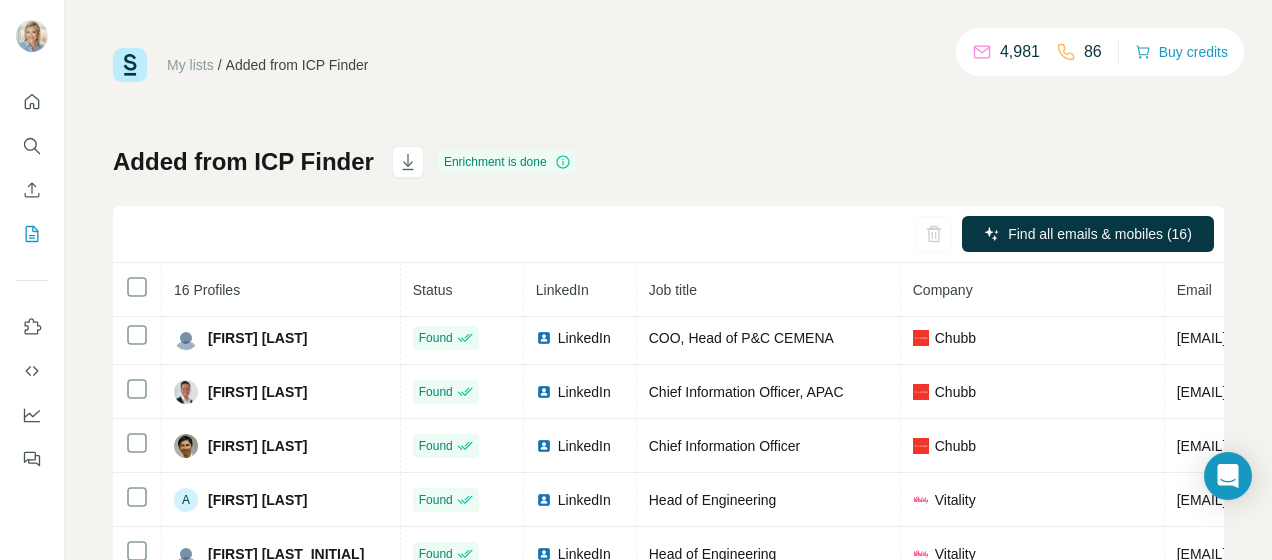click on "My lists / Added from ICP Finder 4,981 86 Buy credits" at bounding box center [668, 65] 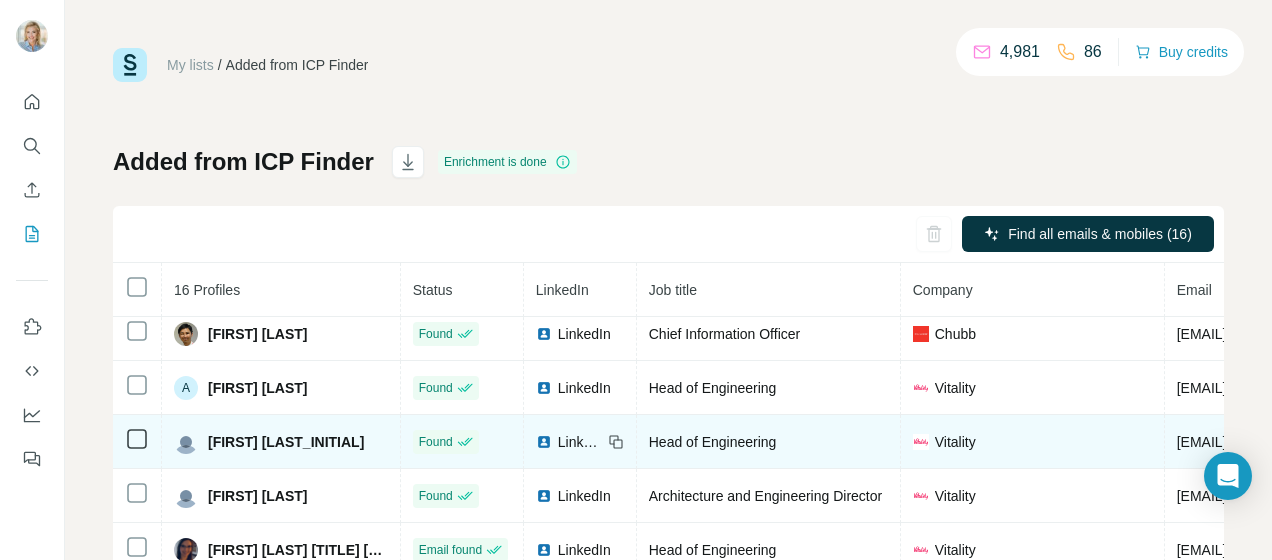 scroll, scrollTop: 400, scrollLeft: 0, axis: vertical 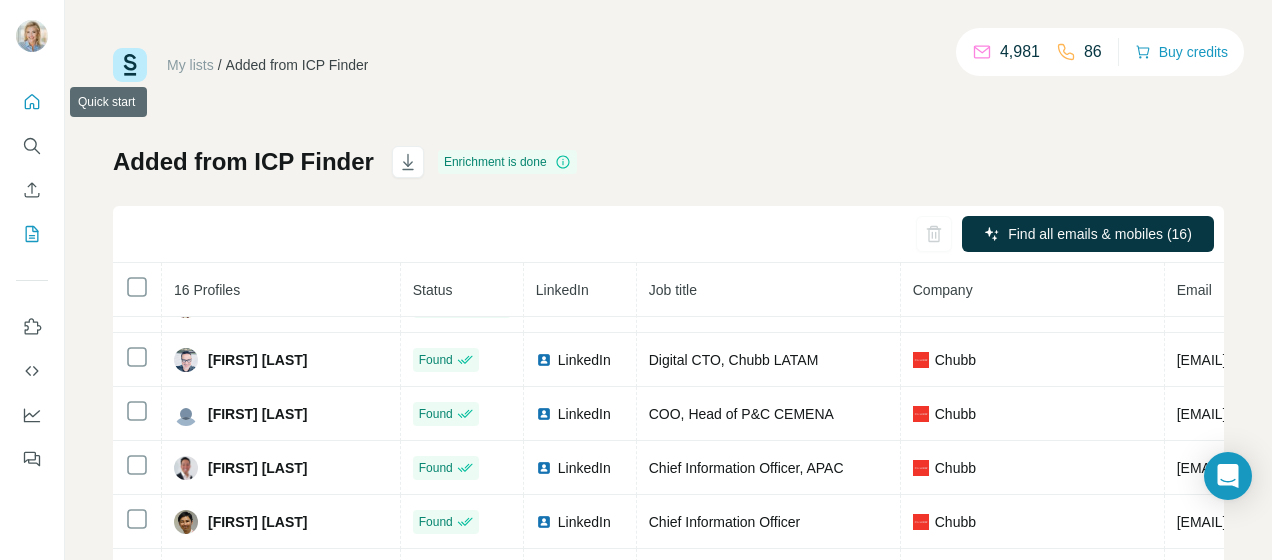 click at bounding box center (32, 102) 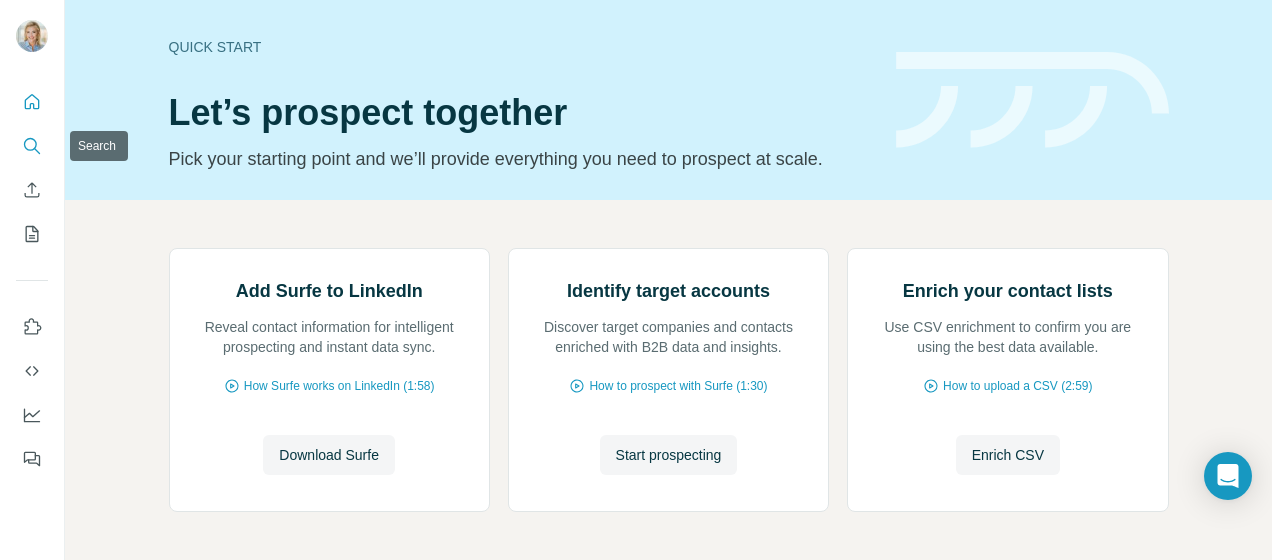 click at bounding box center [32, 146] 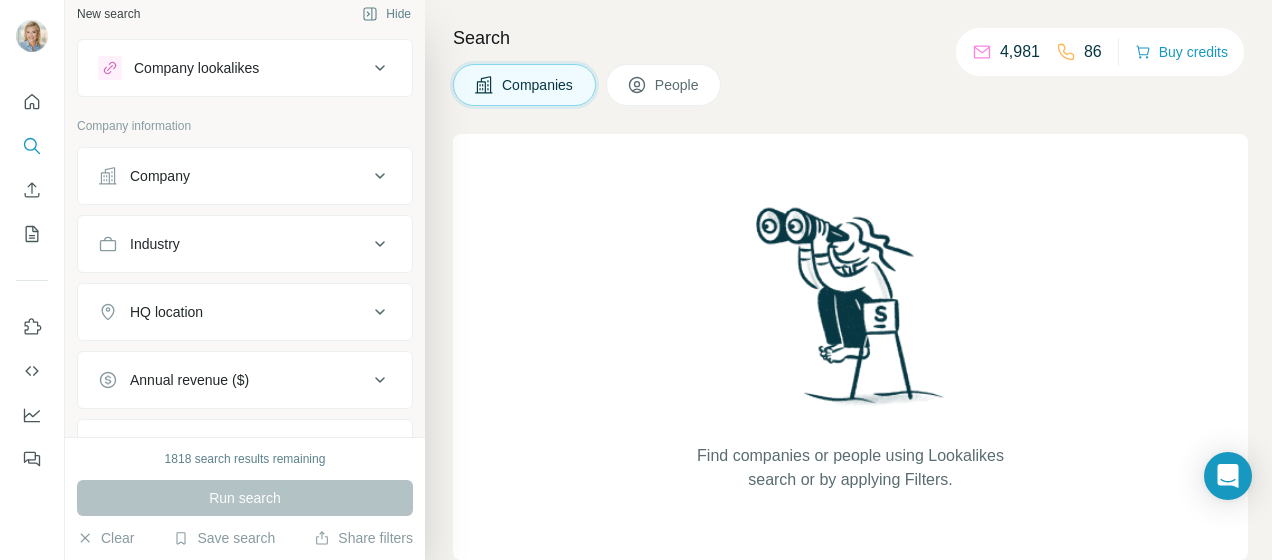 scroll, scrollTop: 0, scrollLeft: 0, axis: both 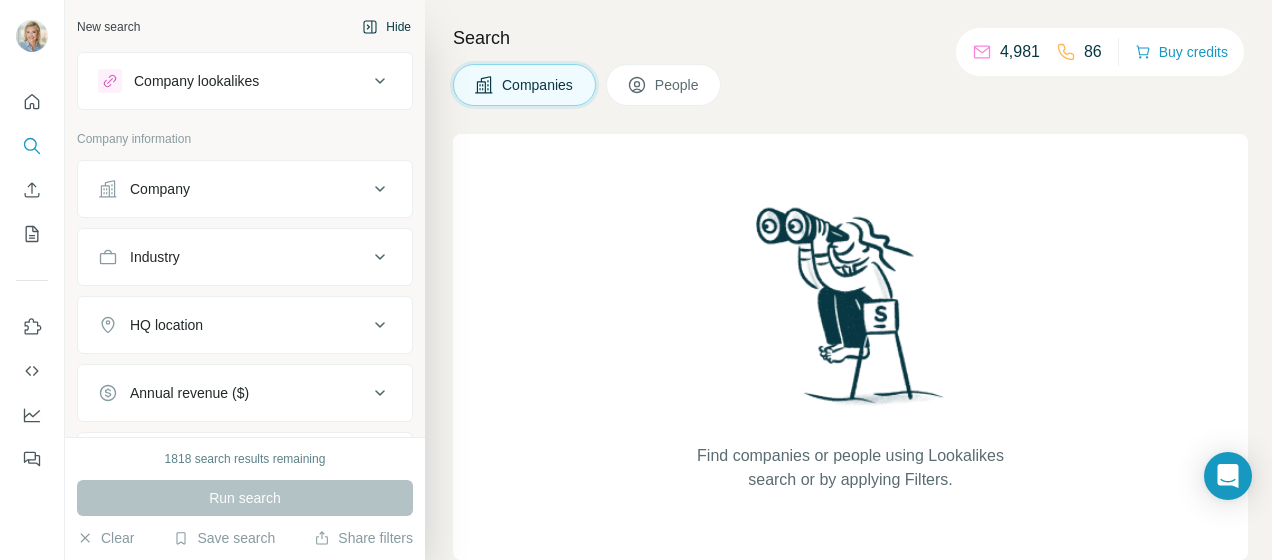 type 